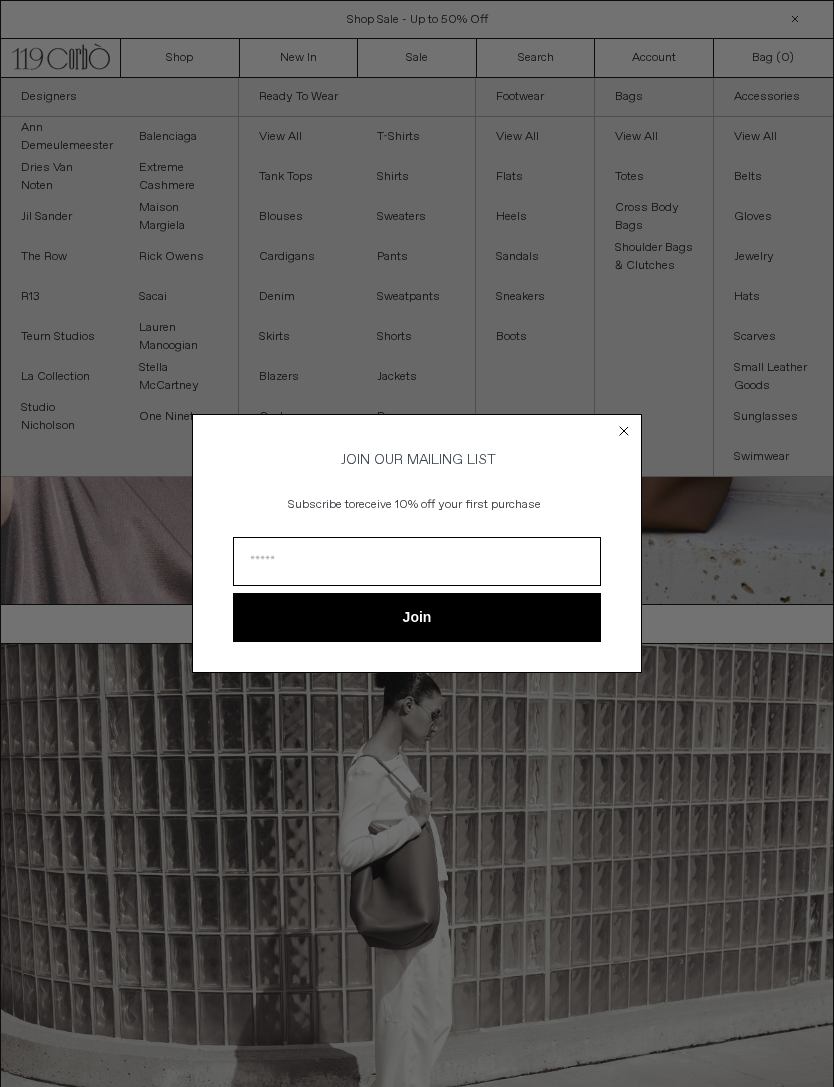 scroll, scrollTop: 0, scrollLeft: 0, axis: both 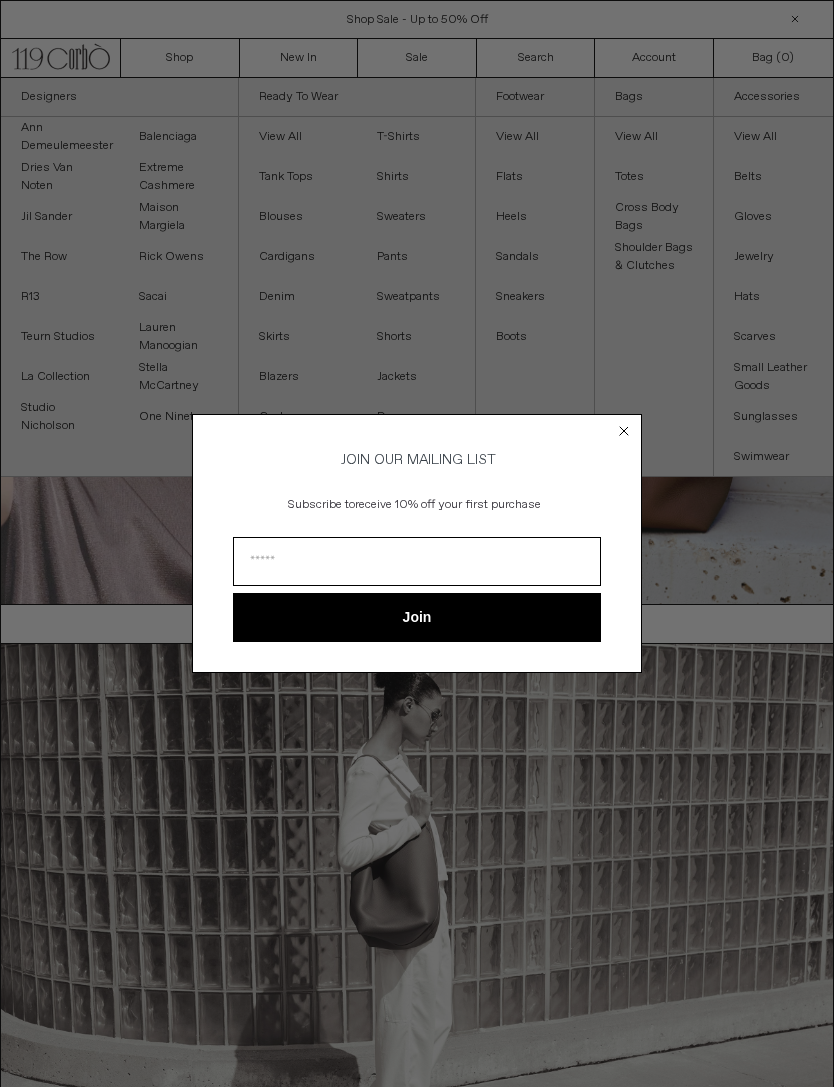 click on "Close dialog" 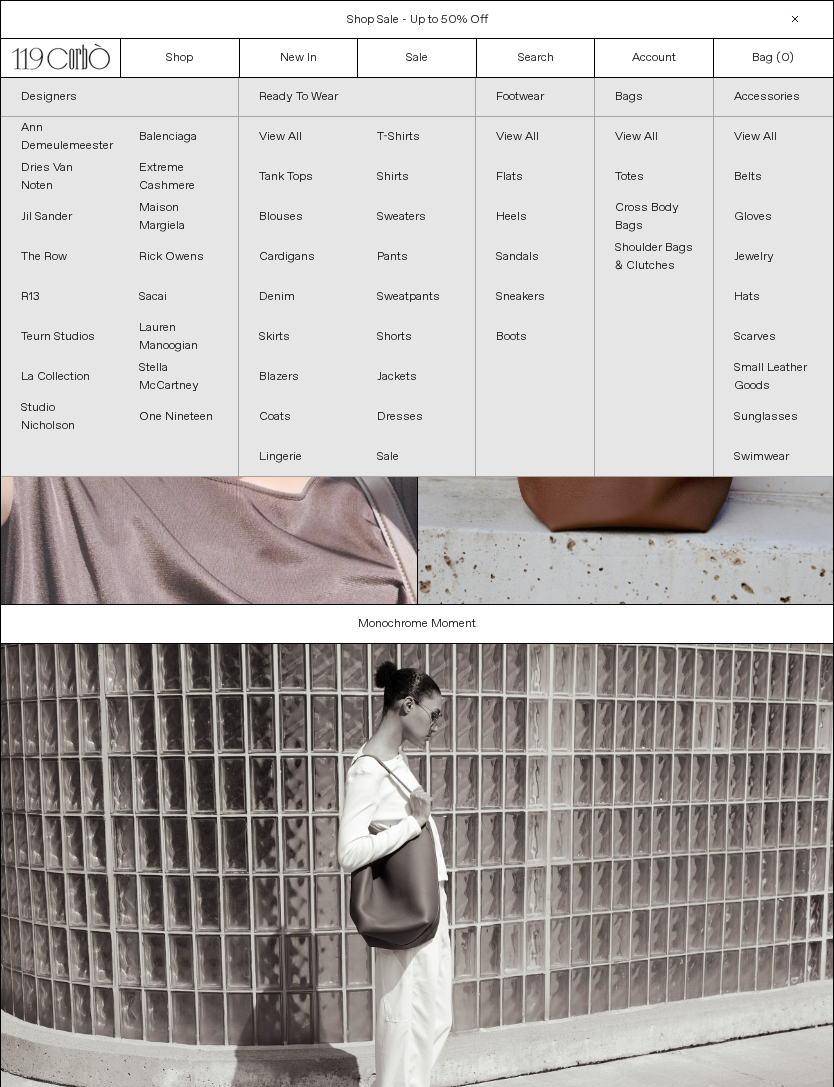 click on "Balenciaga" at bounding box center [178, 137] 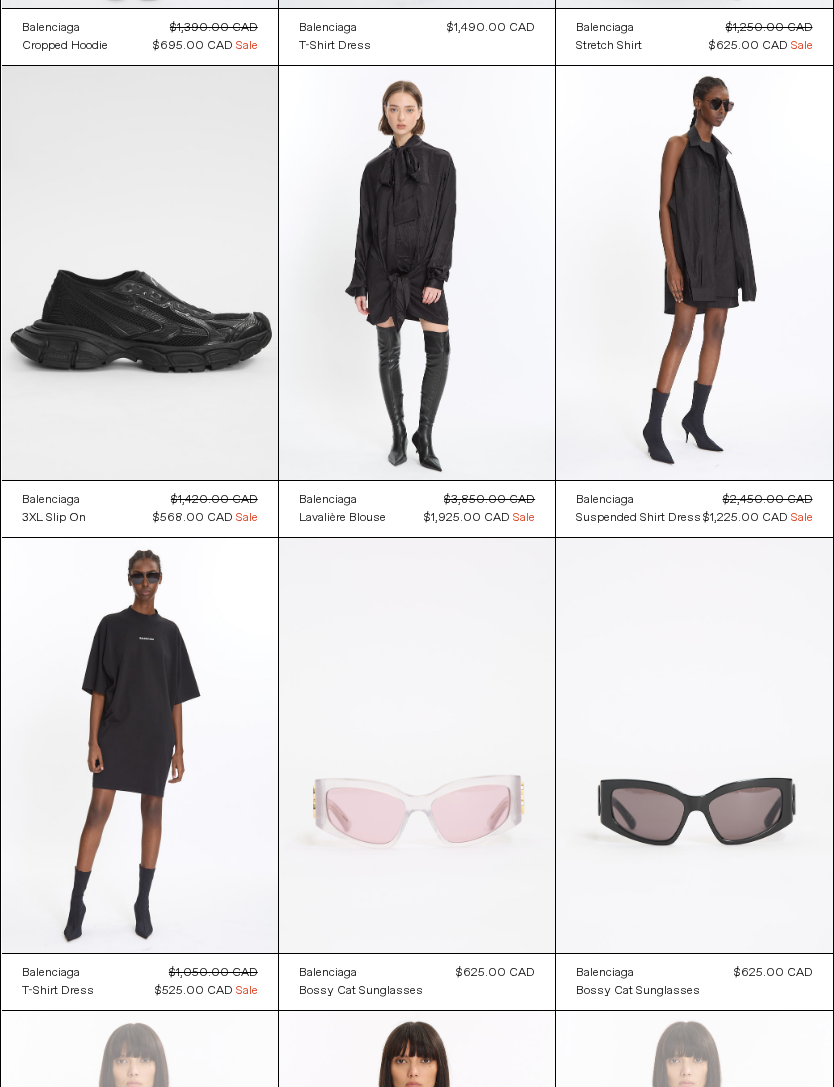 scroll, scrollTop: 4343, scrollLeft: 0, axis: vertical 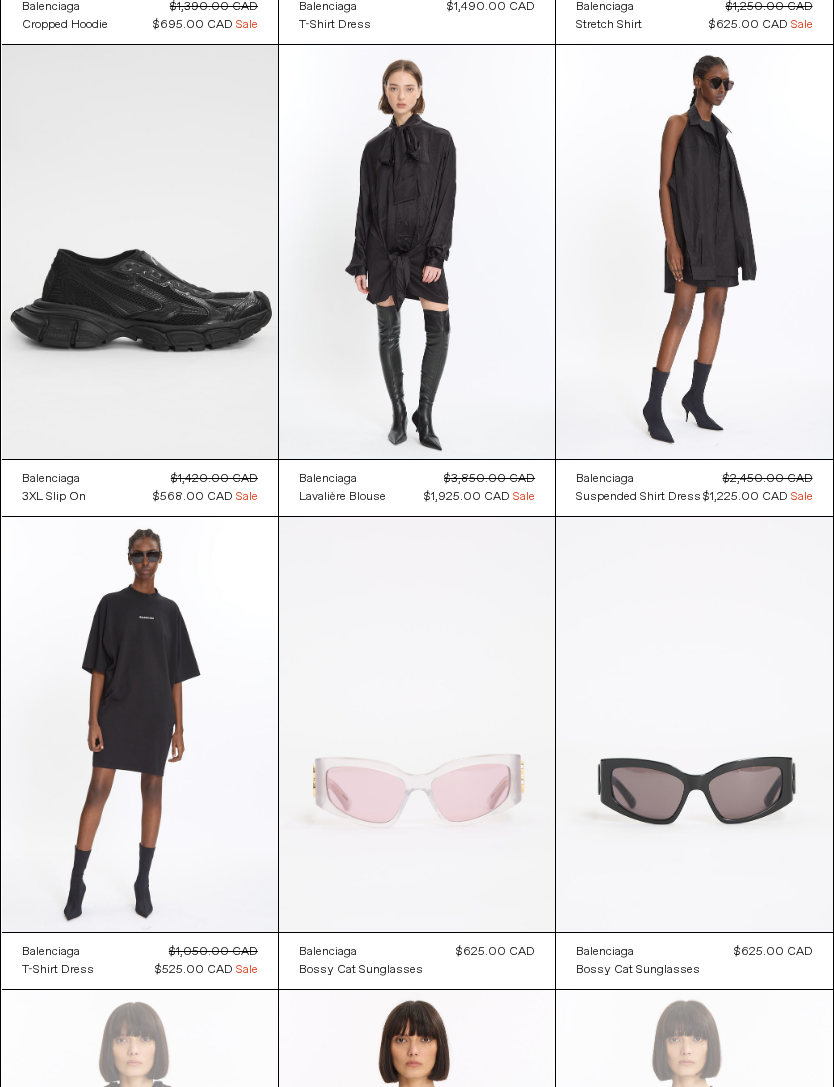 click at bounding box center (140, 252) 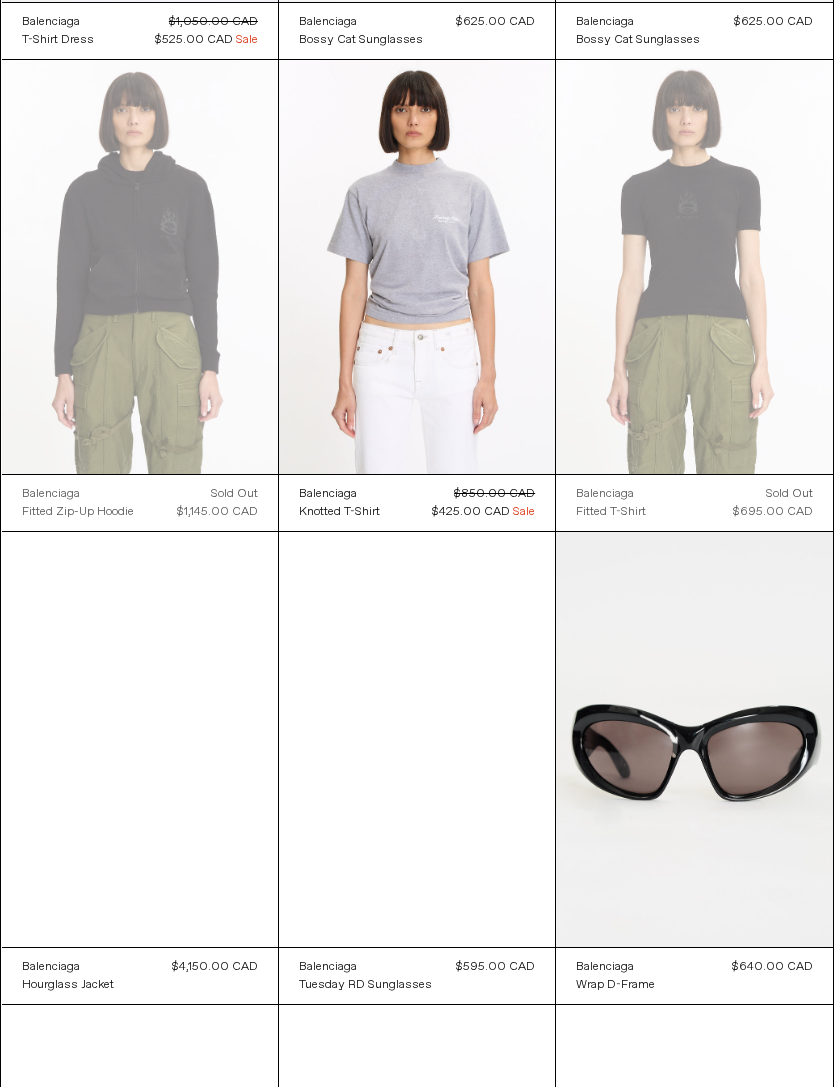 scroll, scrollTop: 5259, scrollLeft: 0, axis: vertical 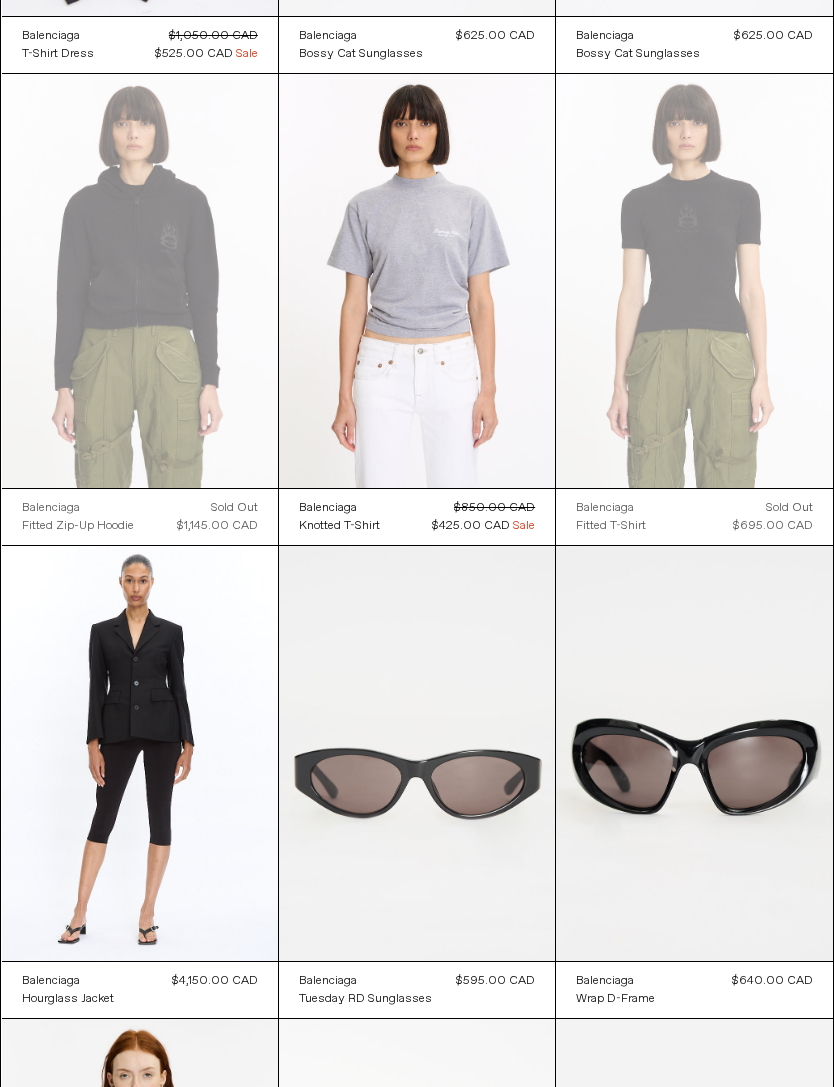 click at bounding box center [417, 281] 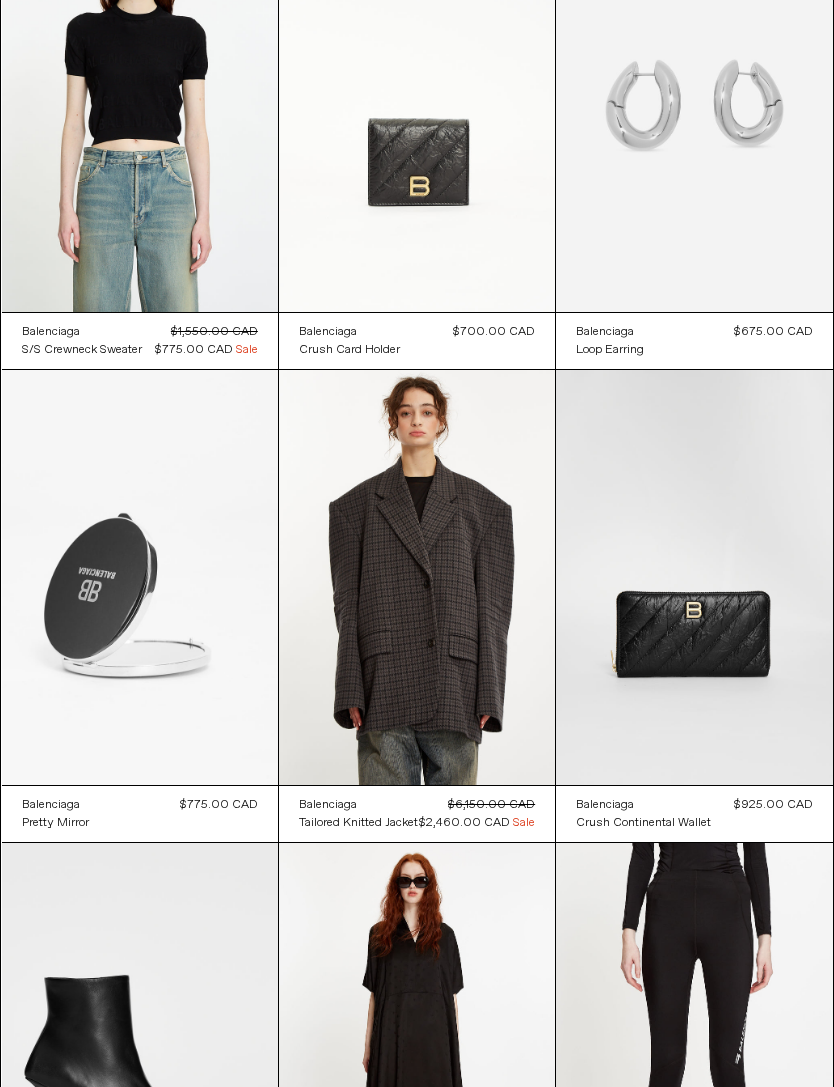 scroll, scrollTop: 6379, scrollLeft: 0, axis: vertical 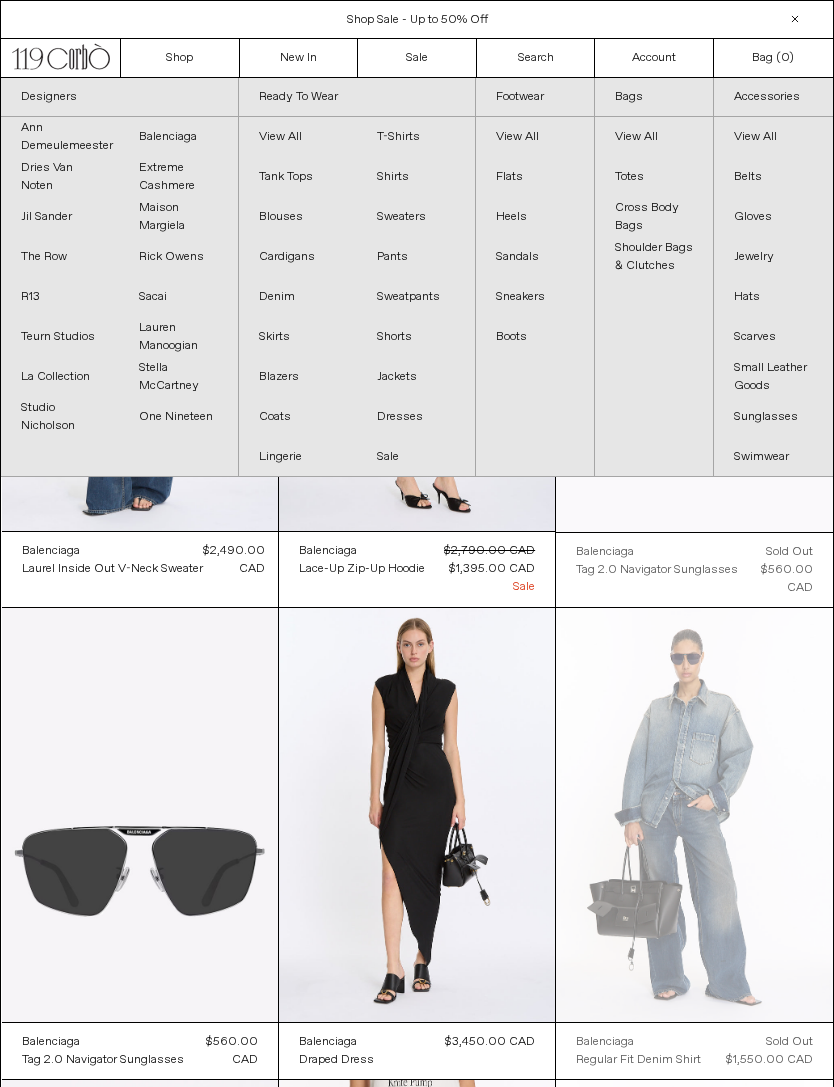 click on "Sacai" at bounding box center (178, 297) 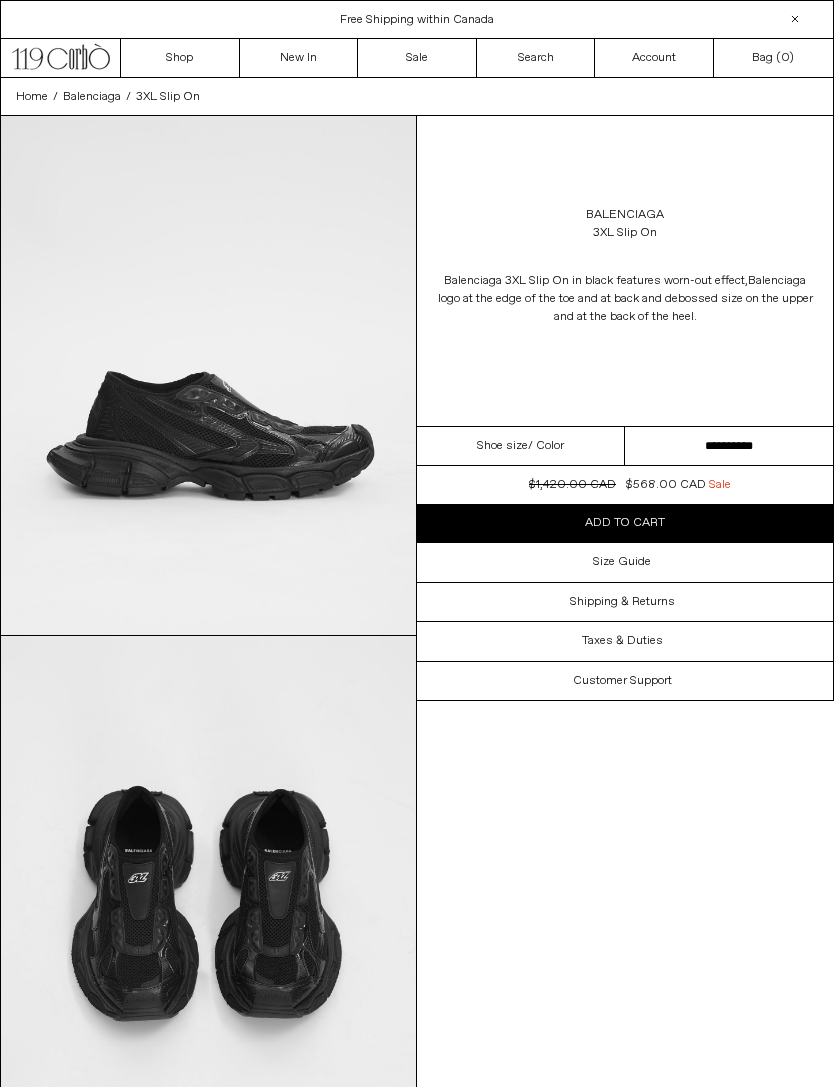 scroll, scrollTop: 0, scrollLeft: 0, axis: both 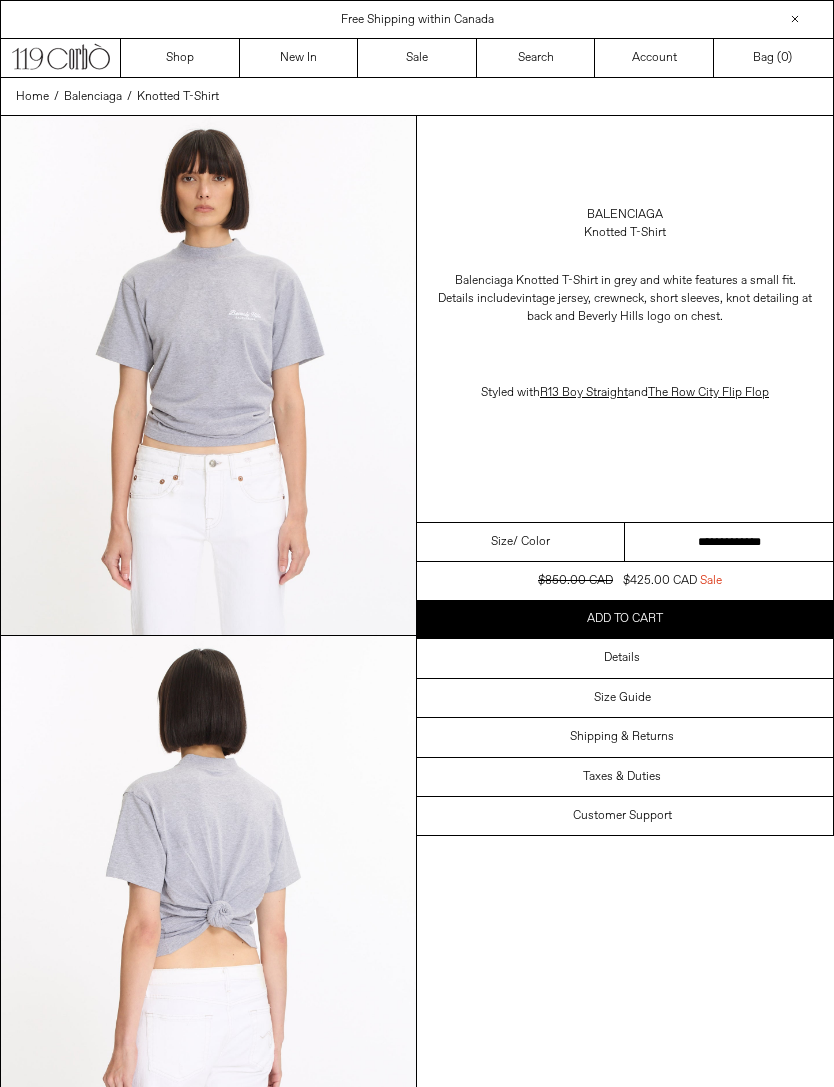 click on "**********" at bounding box center (729, 542) 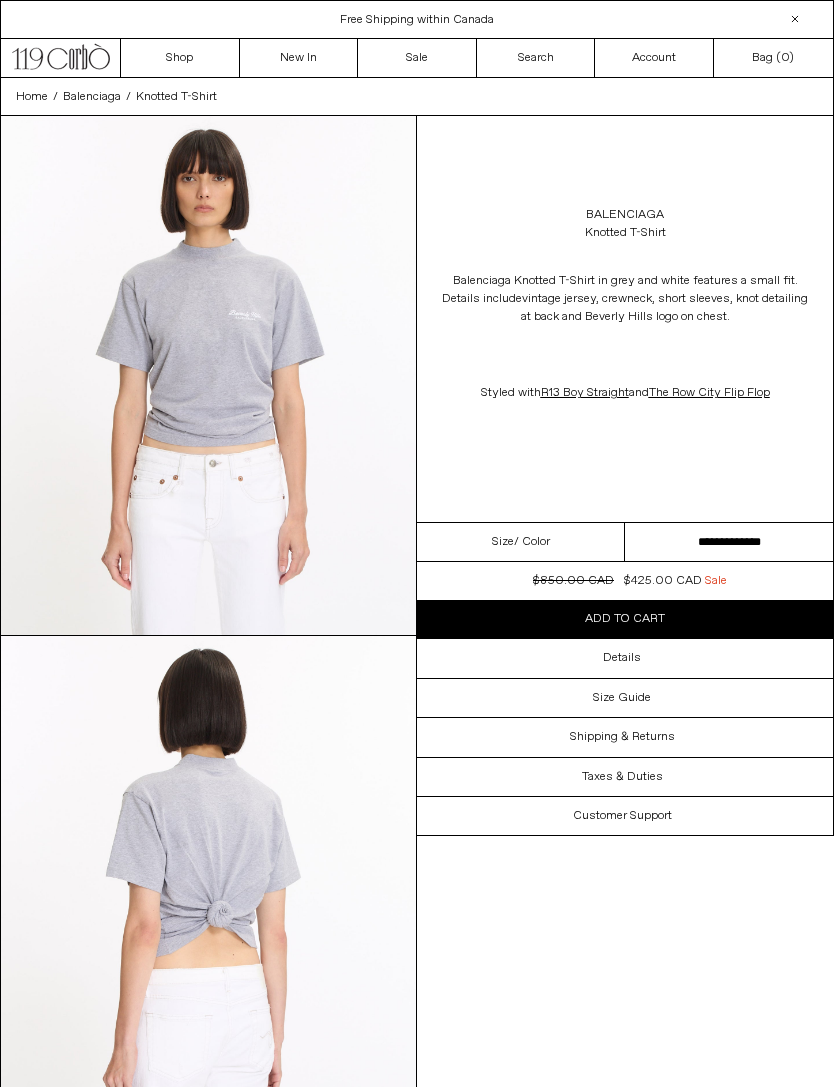scroll, scrollTop: 0, scrollLeft: 0, axis: both 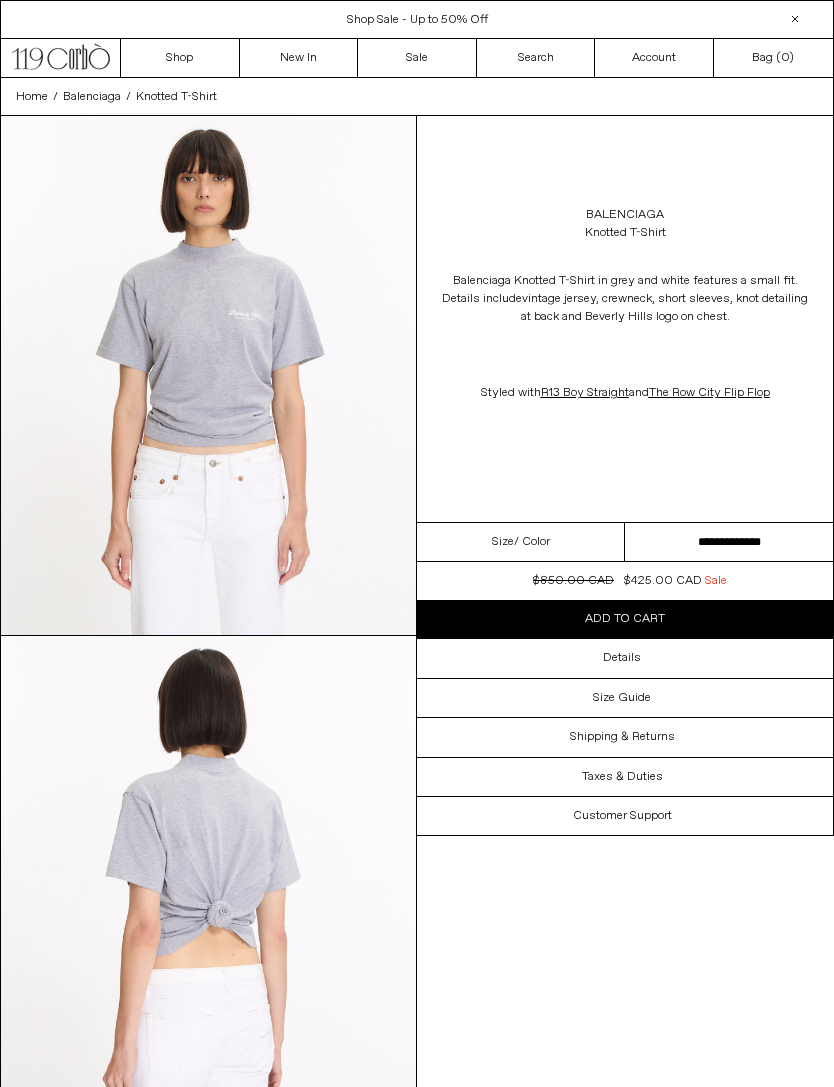 select on "**********" 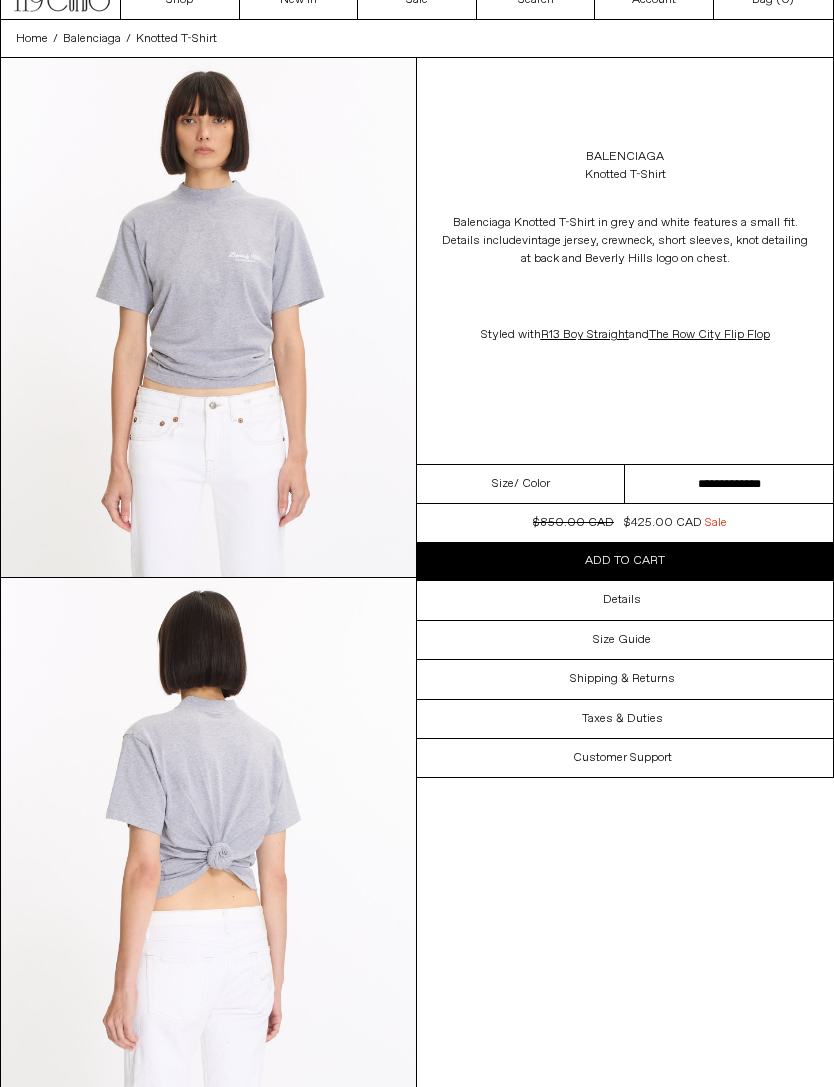 click at bounding box center (208, 318) 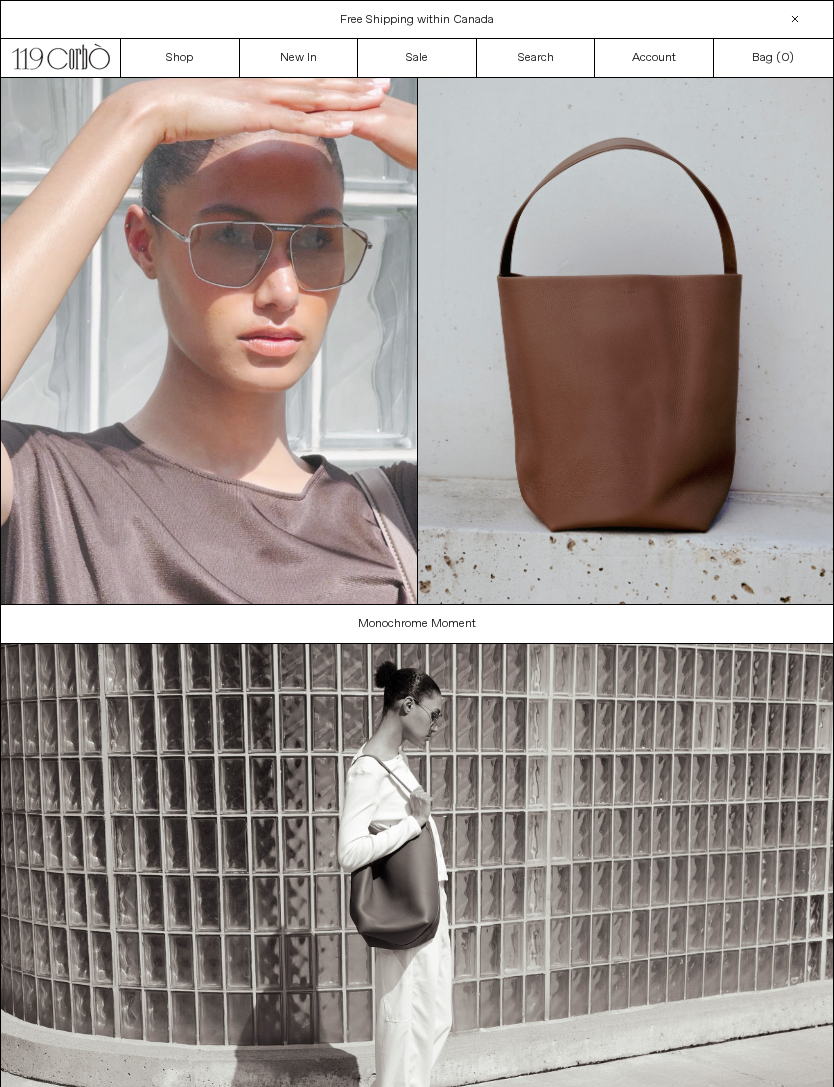 scroll, scrollTop: 0, scrollLeft: 0, axis: both 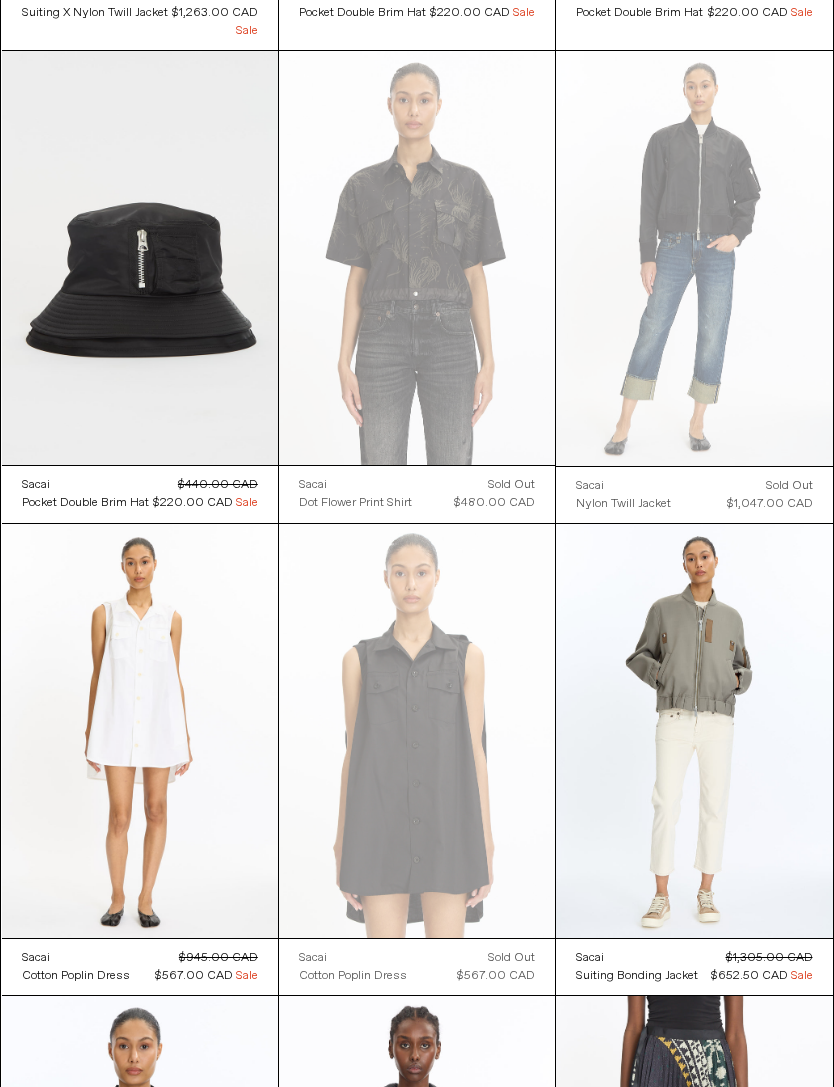 click at bounding box center [140, 258] 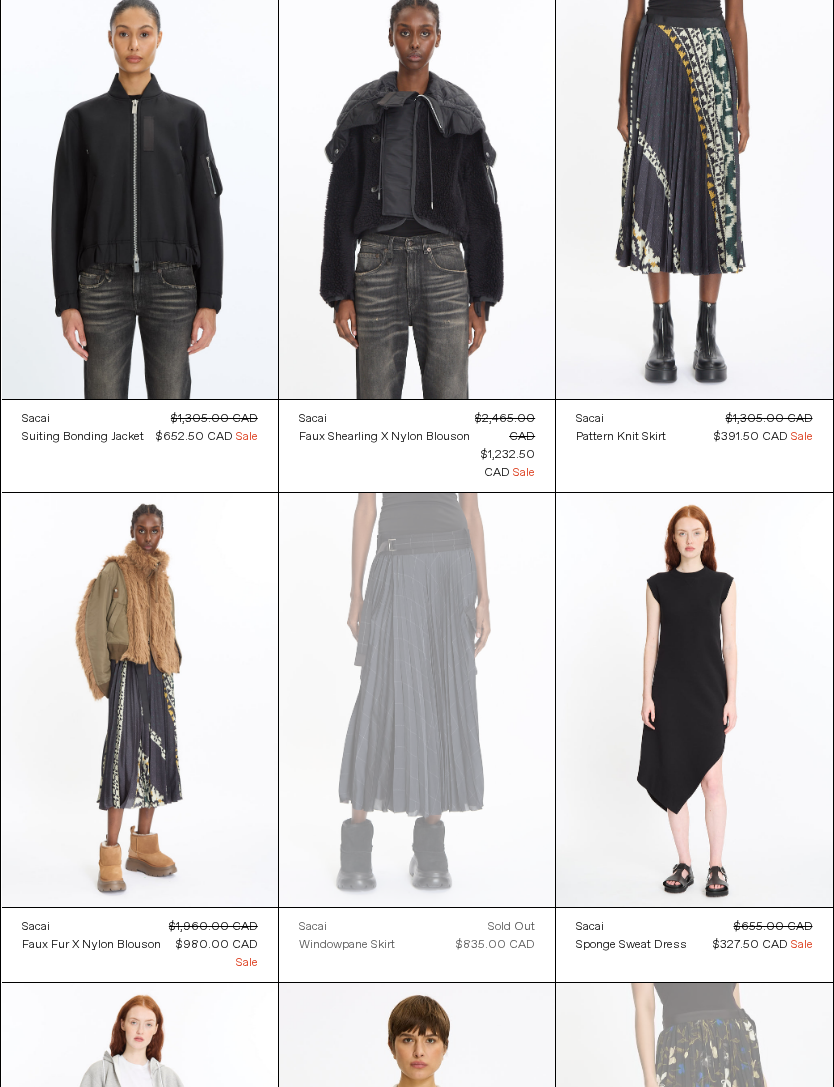 scroll, scrollTop: 3980, scrollLeft: 0, axis: vertical 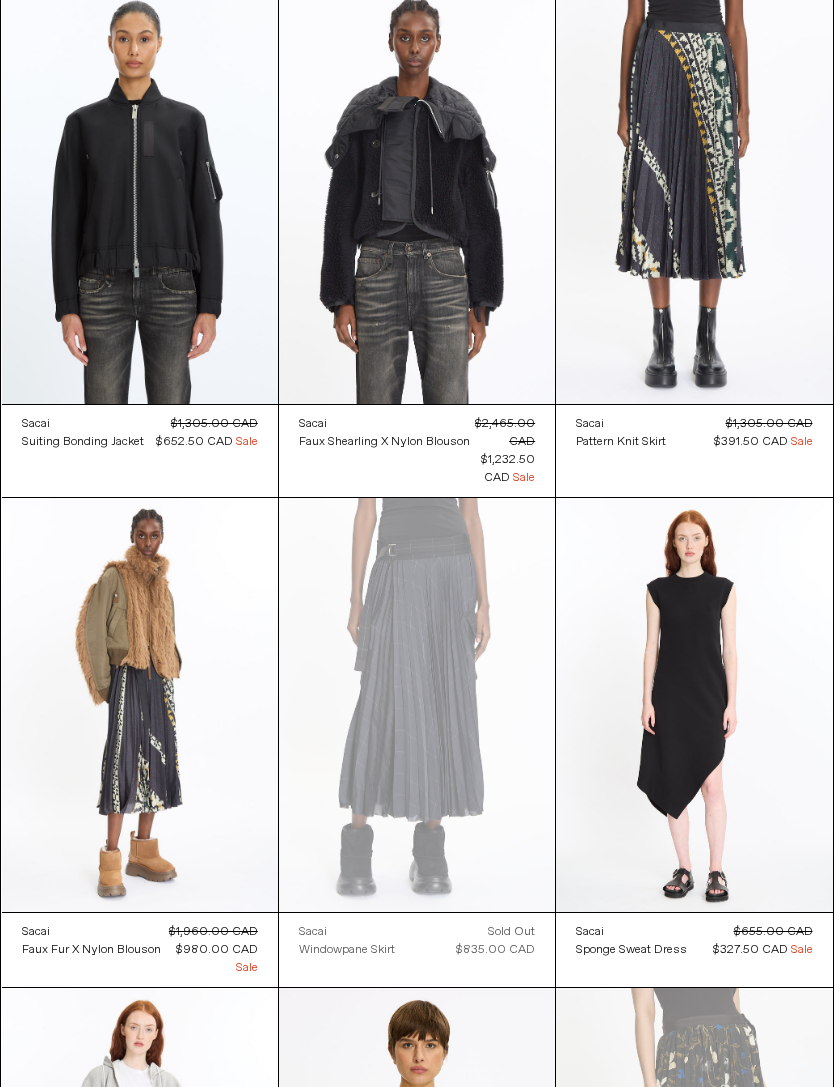 click at bounding box center [140, 196] 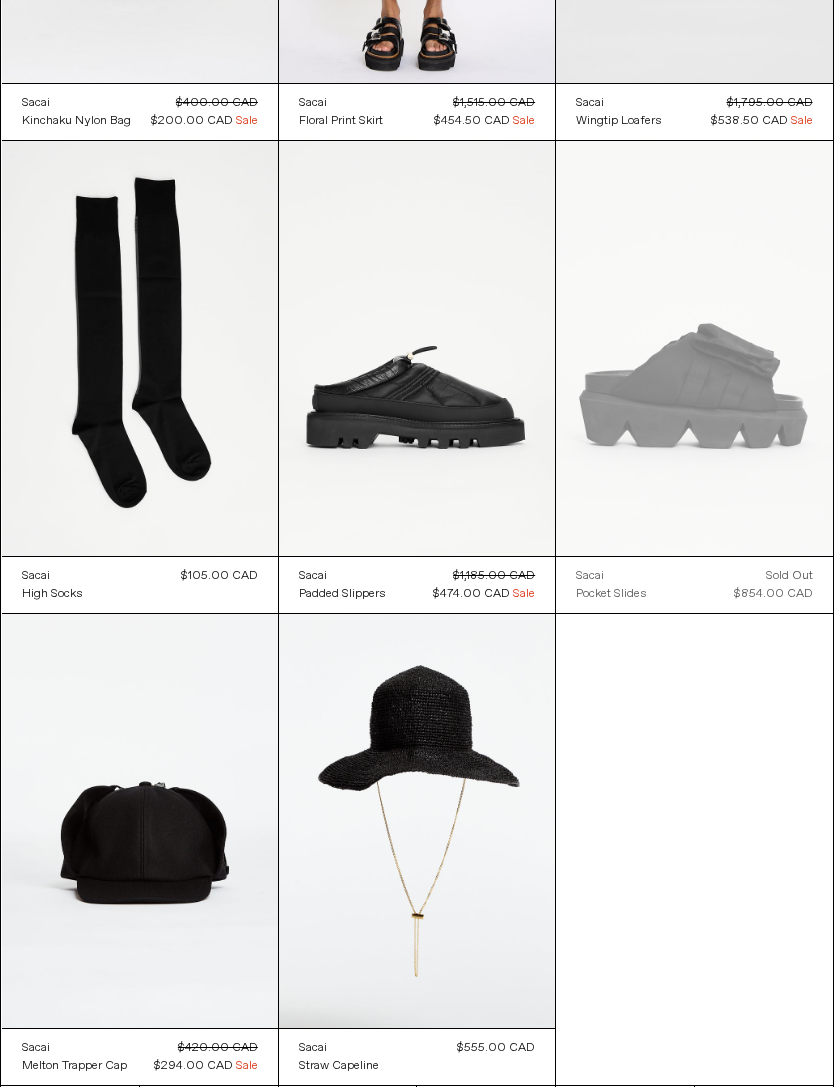 scroll, scrollTop: 5808, scrollLeft: 0, axis: vertical 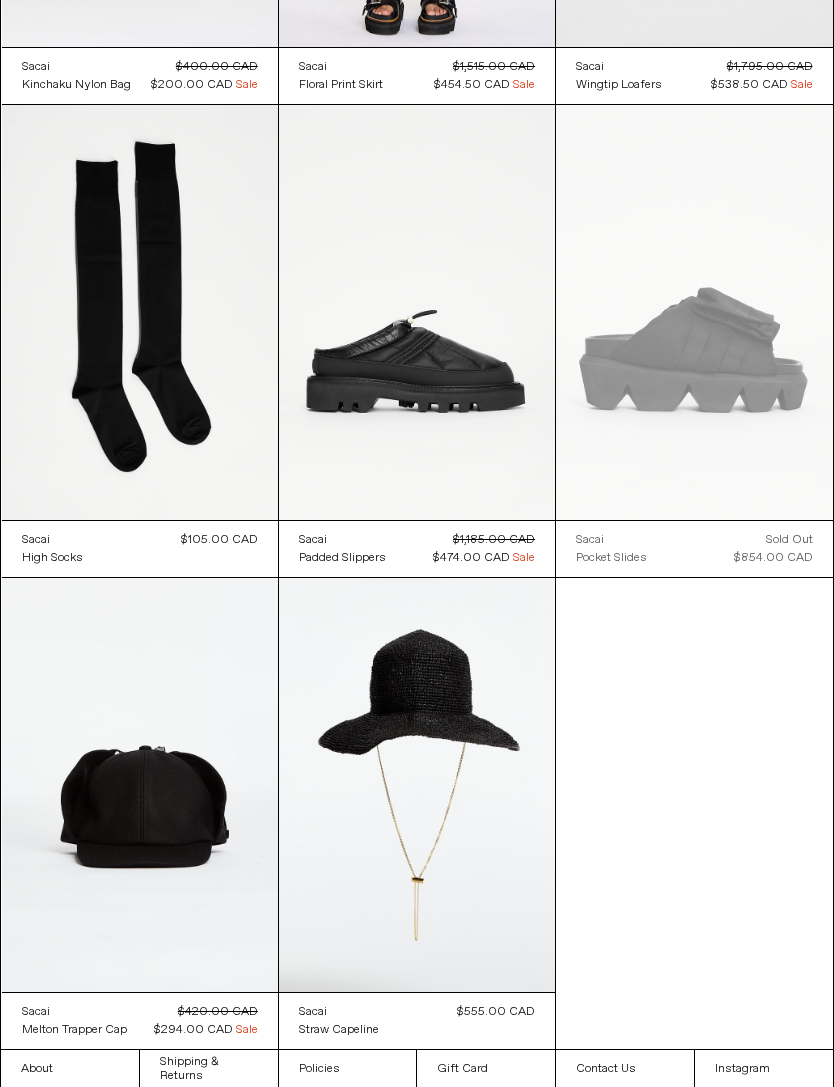 click at bounding box center (140, 785) 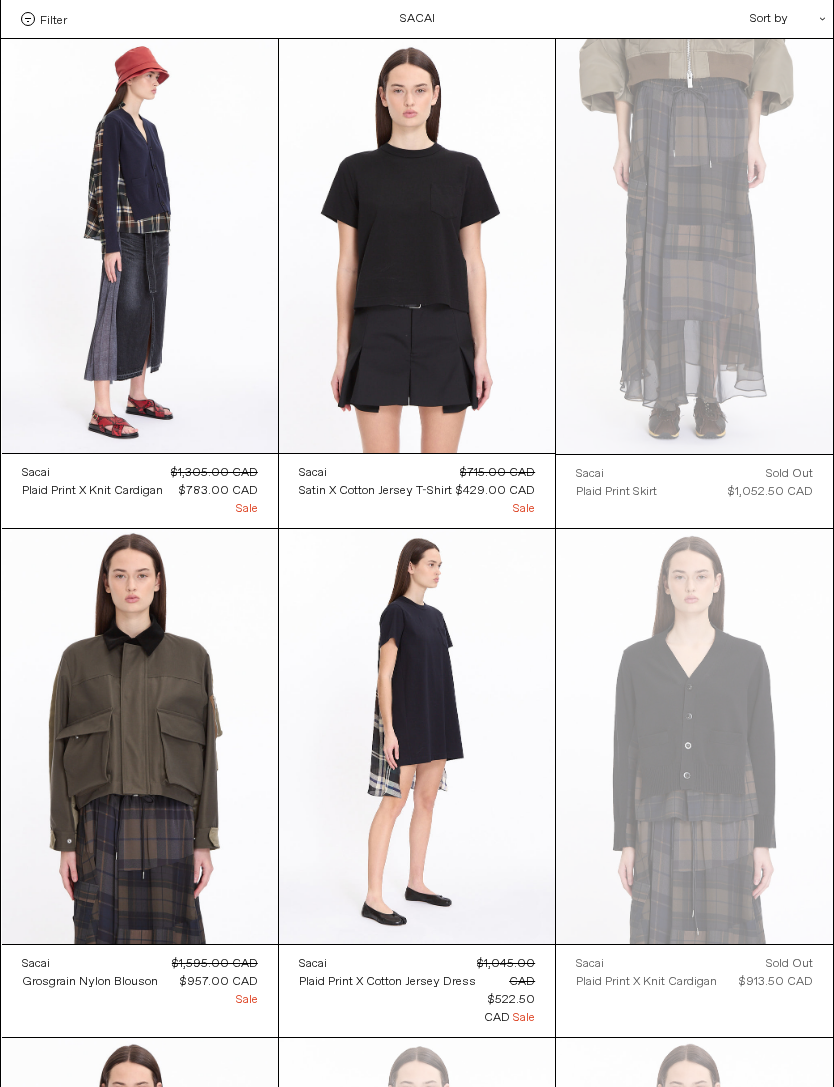 scroll, scrollTop: 5872, scrollLeft: 0, axis: vertical 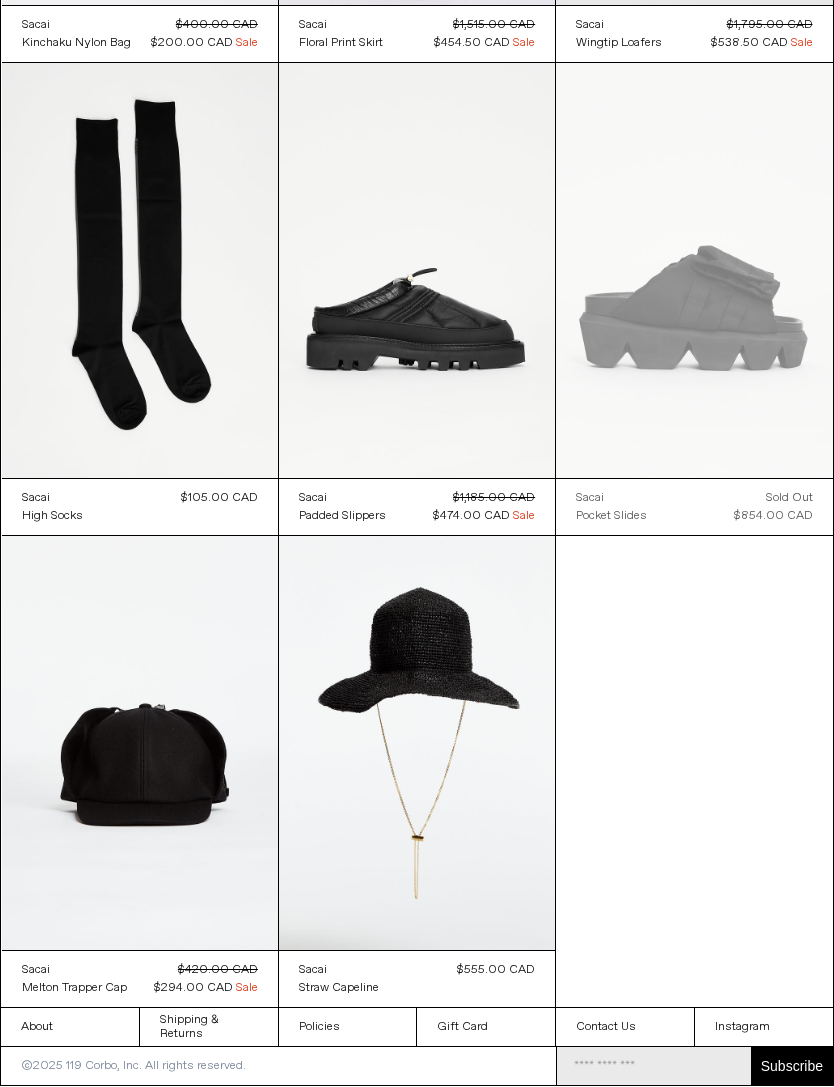 click at bounding box center (140, 270) 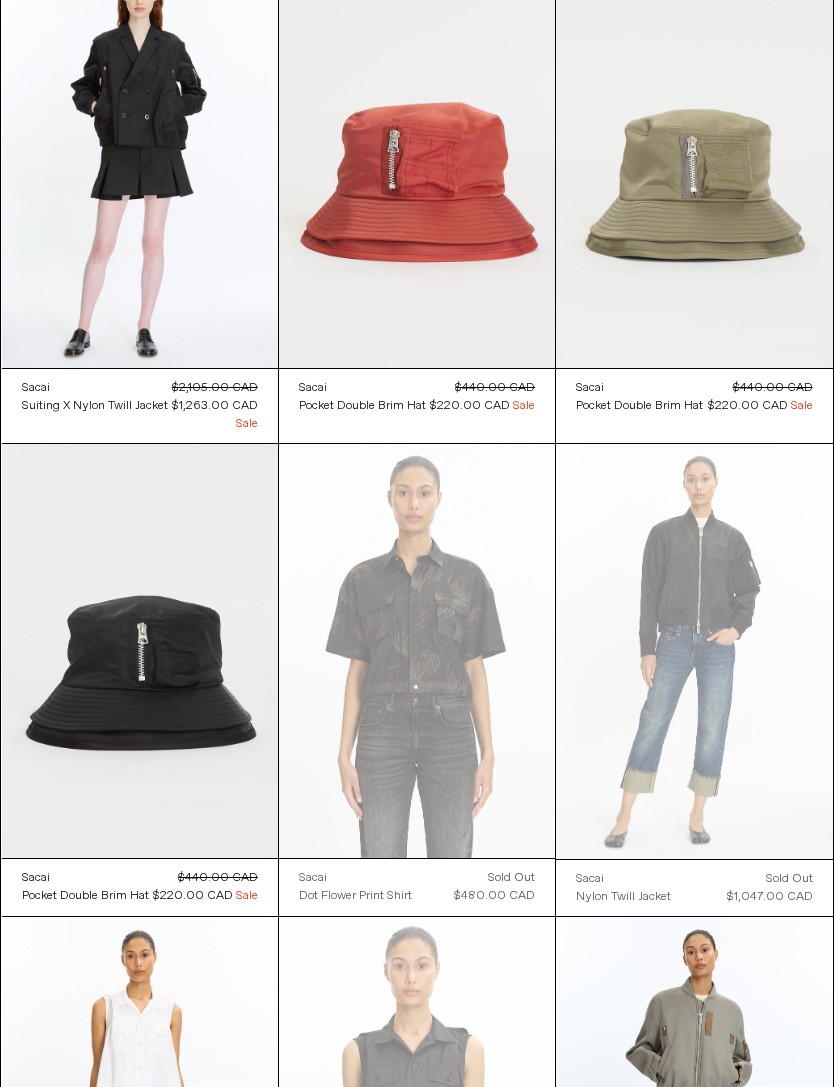 scroll, scrollTop: 2575, scrollLeft: 0, axis: vertical 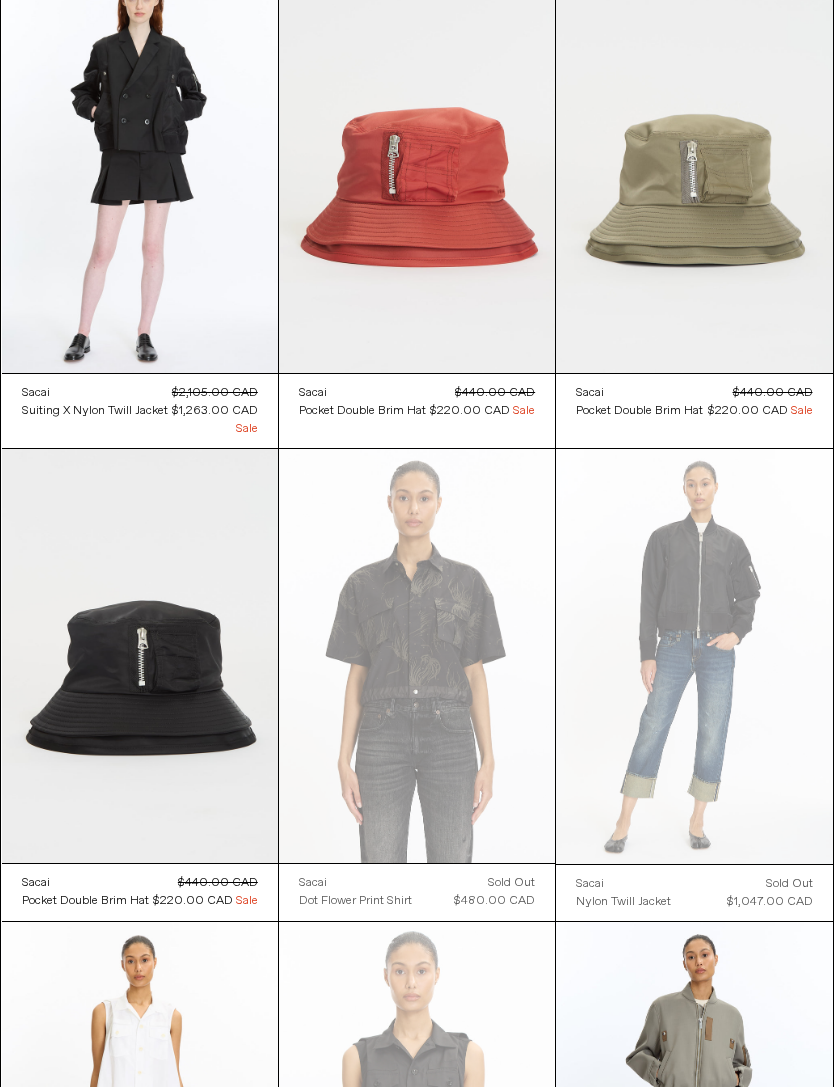 click at bounding box center (140, 656) 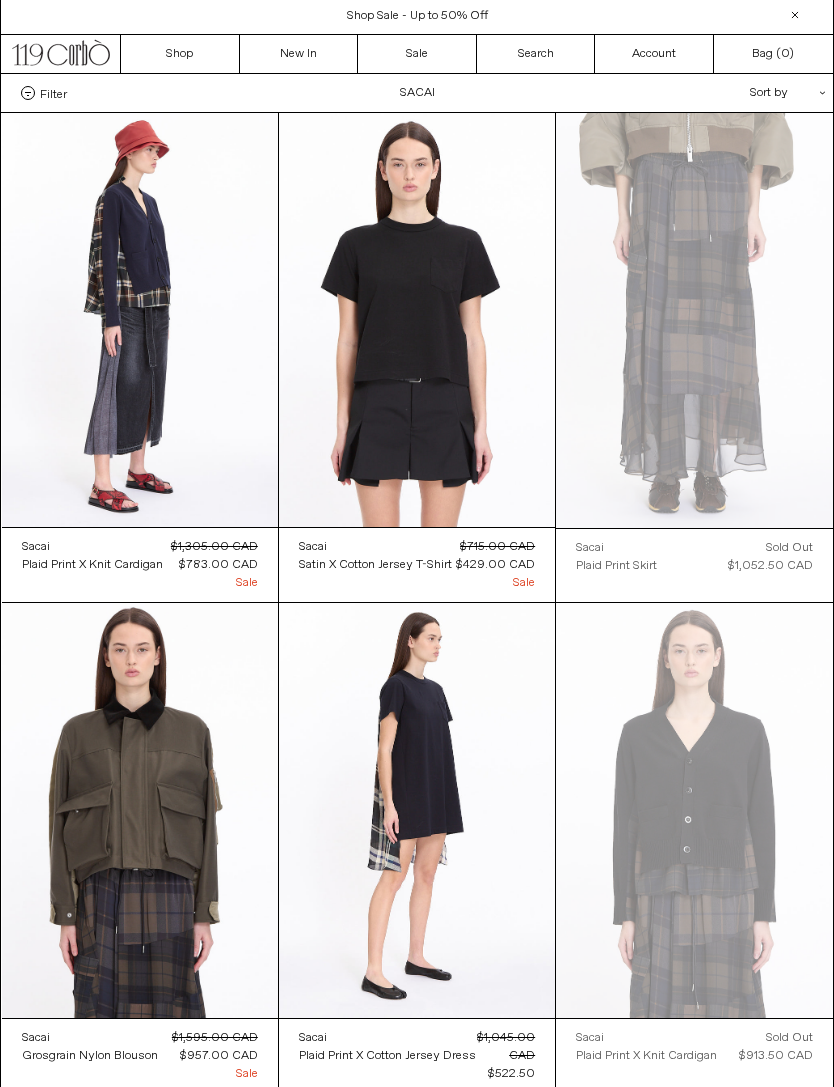 scroll, scrollTop: 0, scrollLeft: 0, axis: both 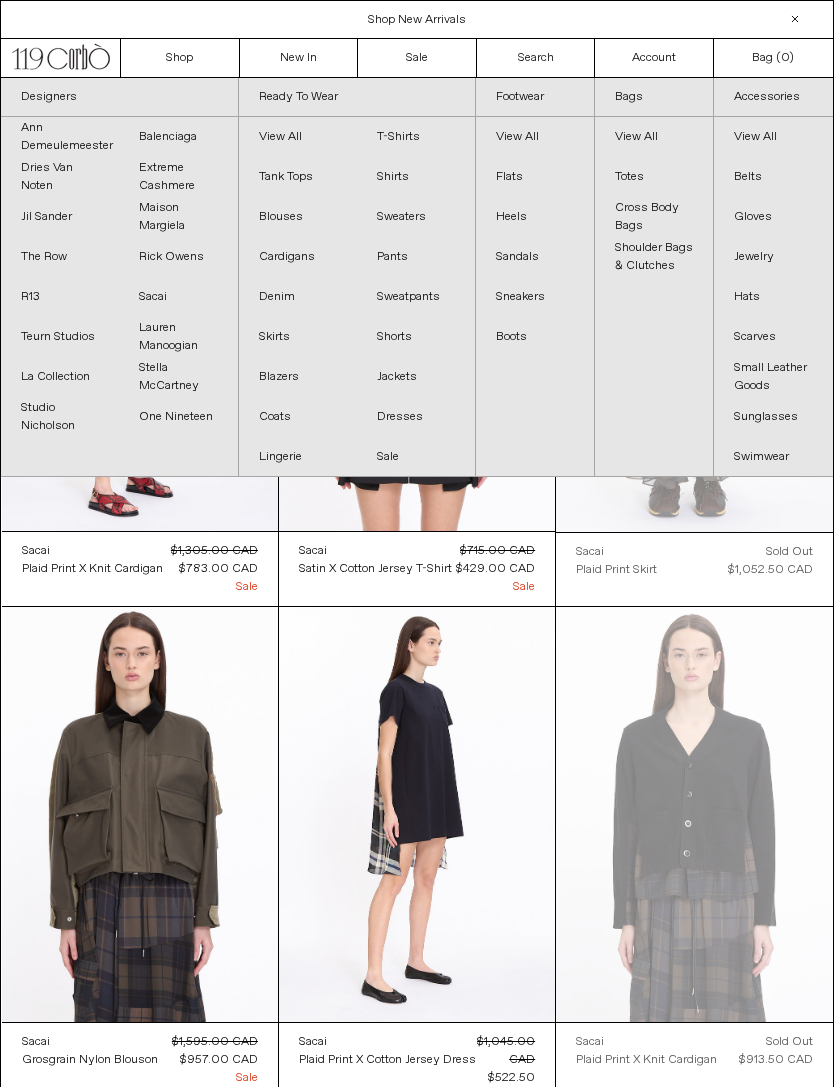 click on "Stella McCartney" at bounding box center (178, 377) 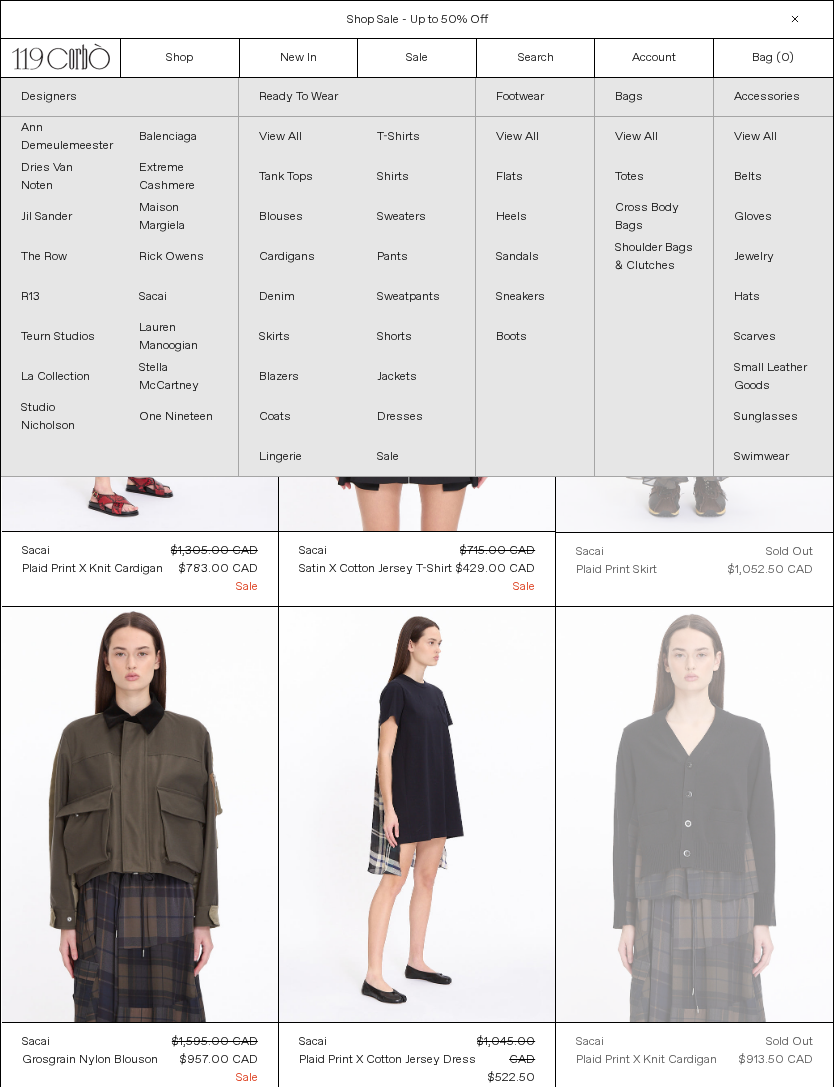 click on "Dries Van Noten" at bounding box center (60, 177) 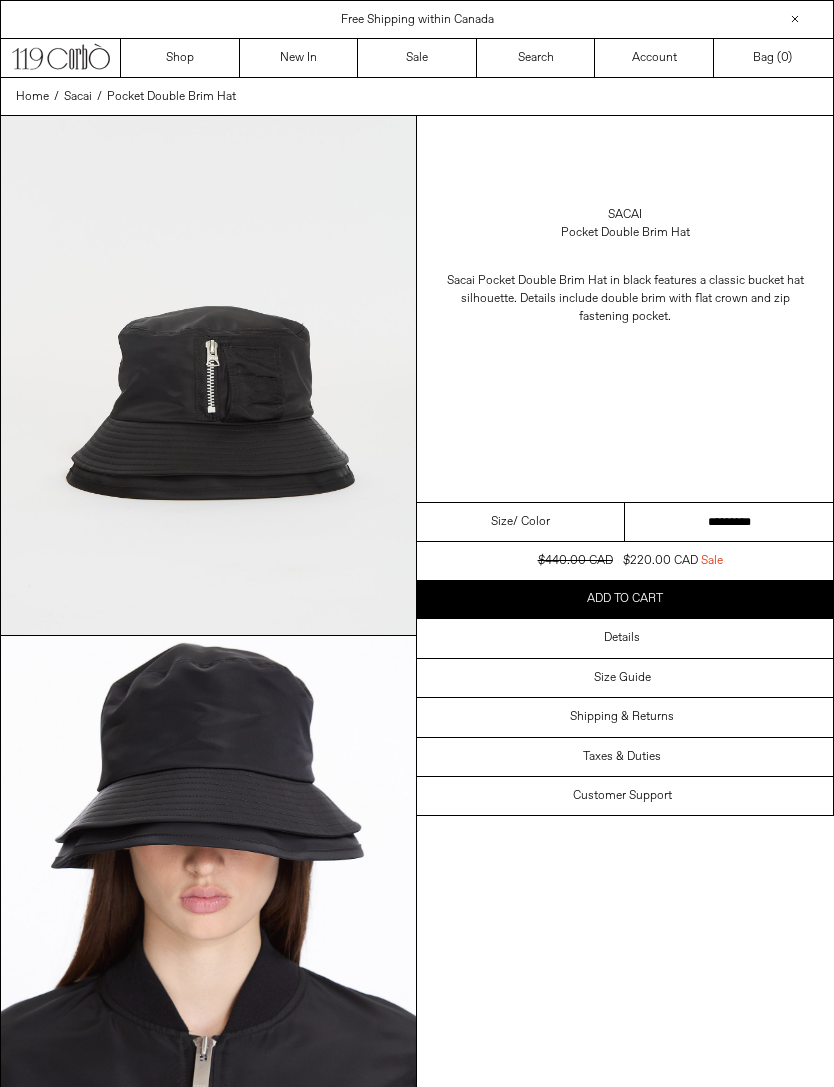 scroll, scrollTop: 0, scrollLeft: 0, axis: both 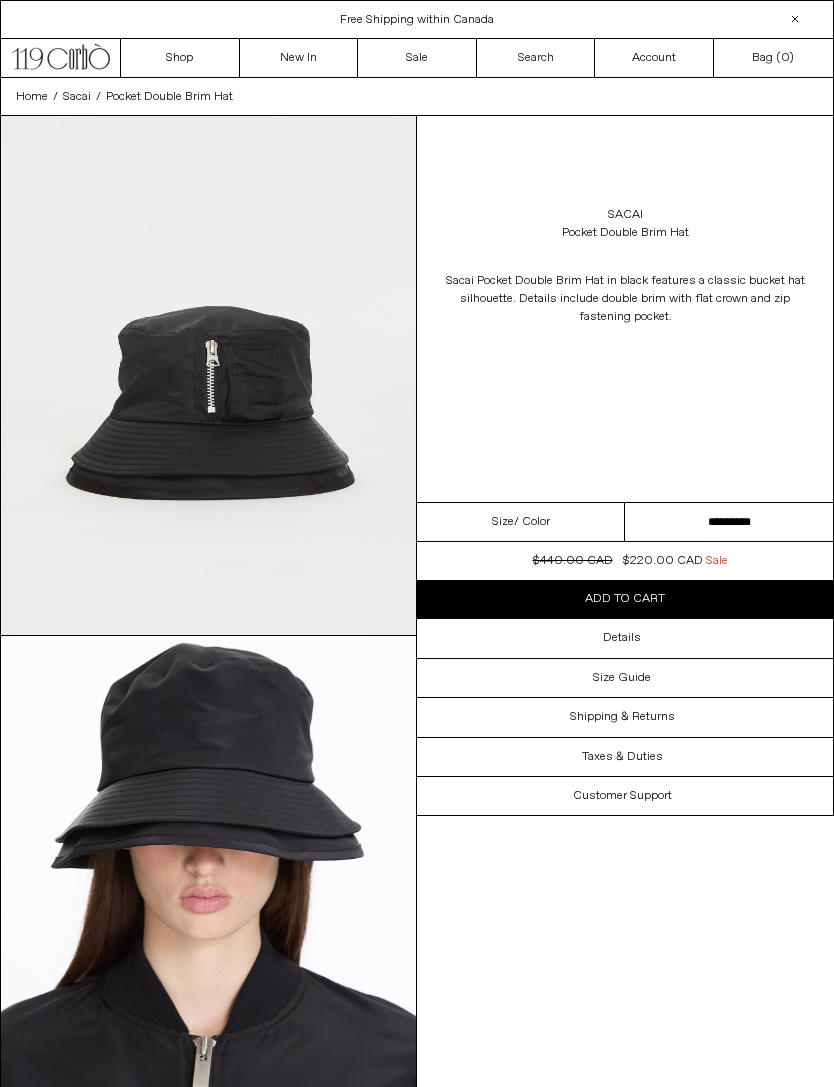 click on "**********" at bounding box center (729, 522) 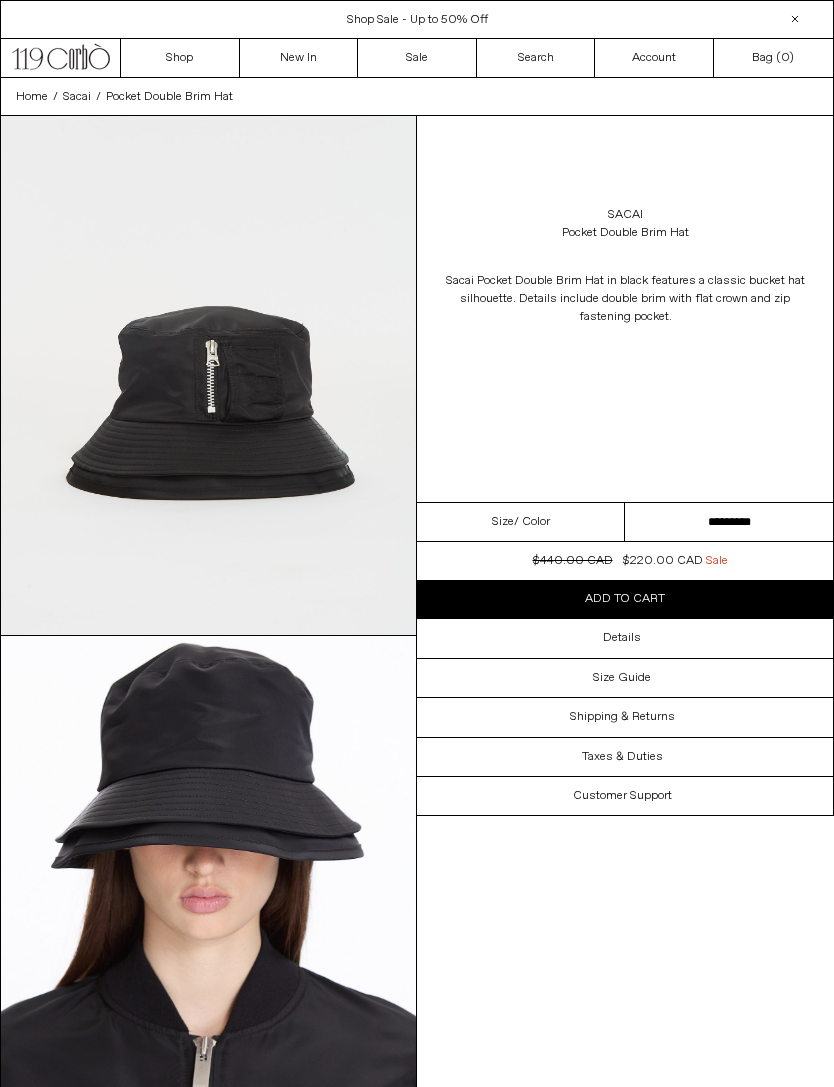 click on "Details" at bounding box center (625, 638) 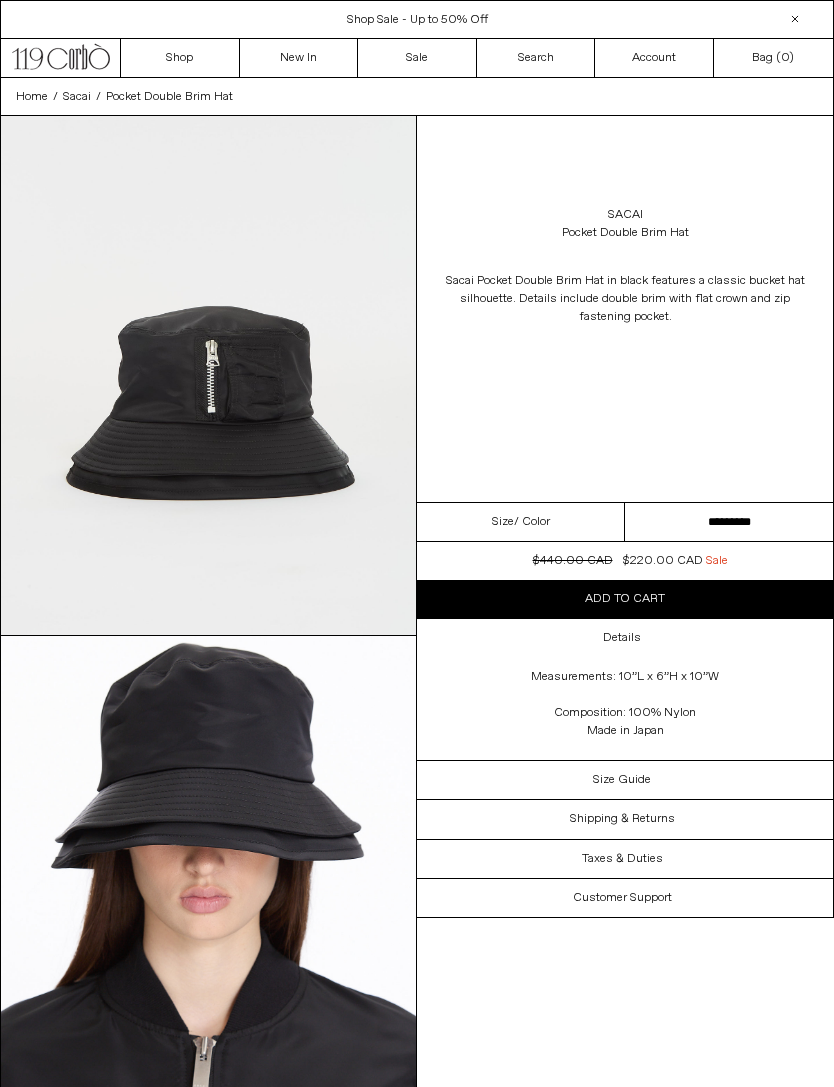 click on "Size Guide" at bounding box center [625, 780] 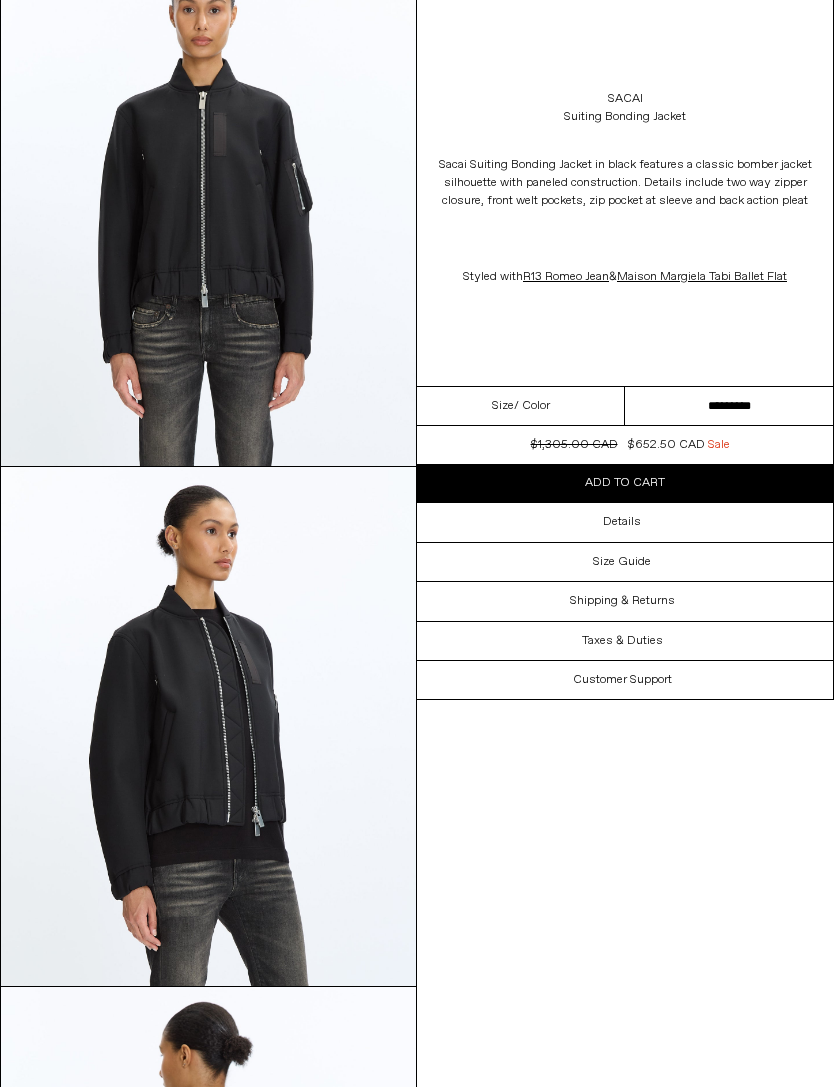 scroll, scrollTop: 129, scrollLeft: 0, axis: vertical 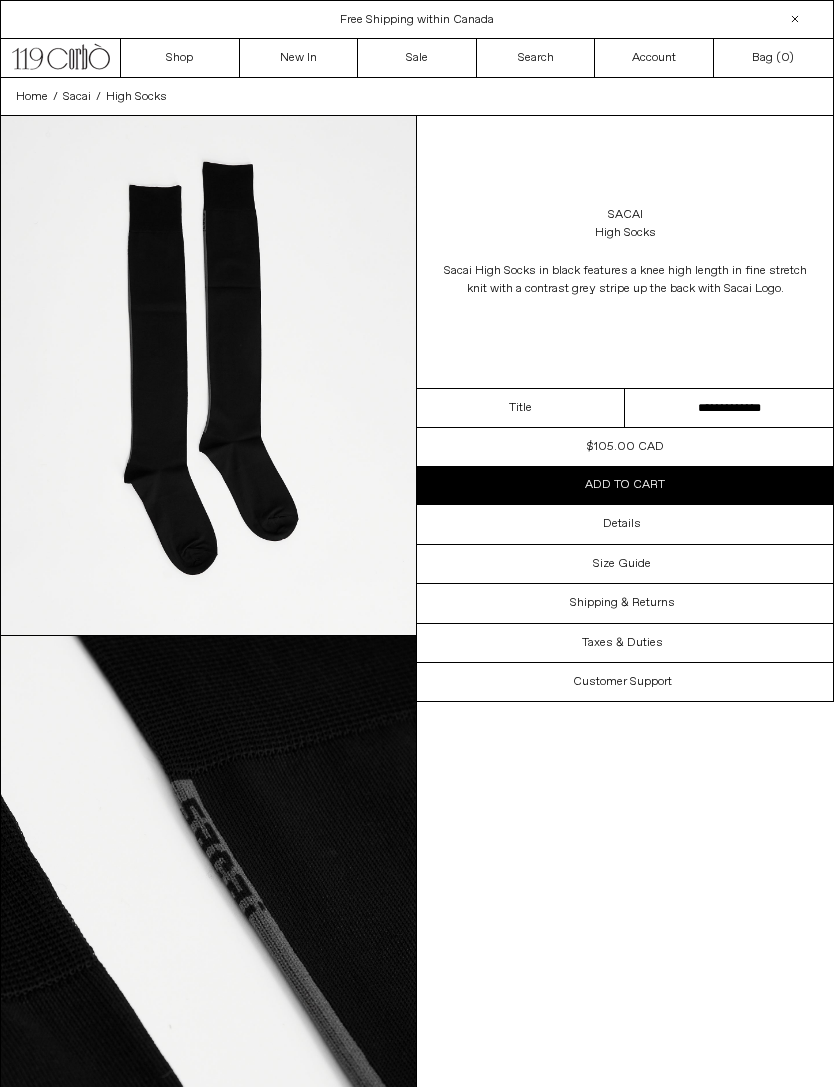 click on "Details" at bounding box center (625, 524) 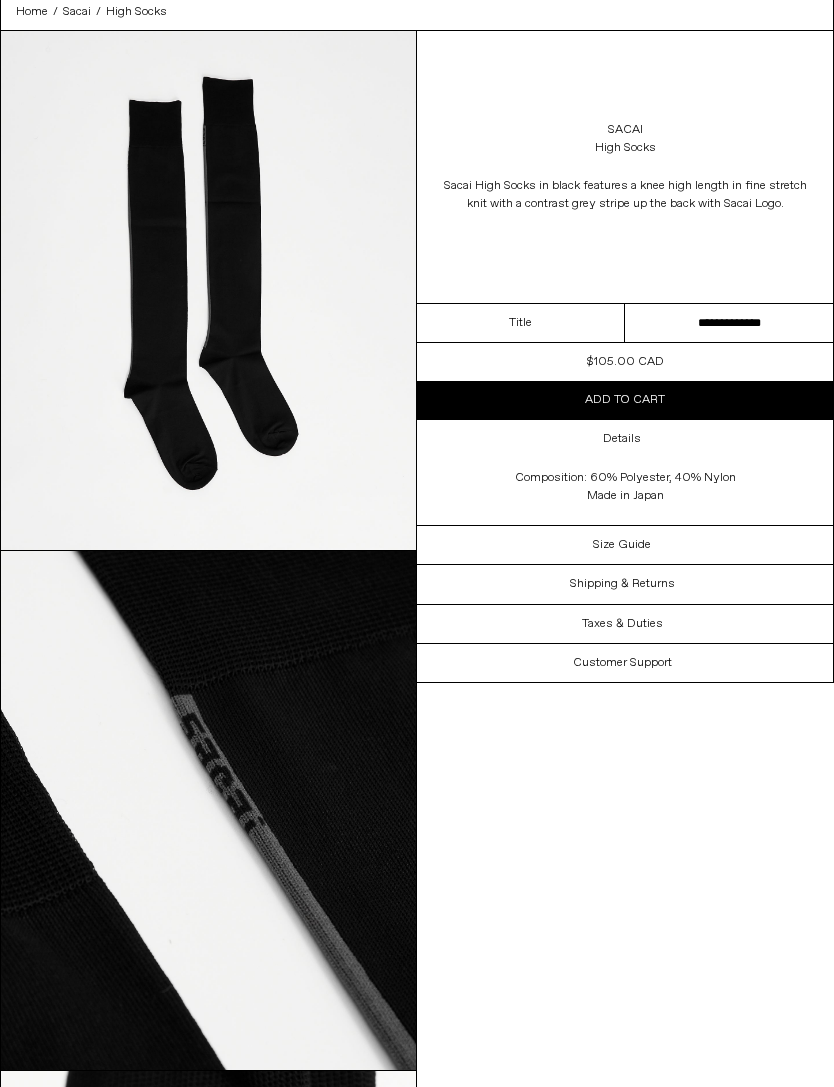 scroll, scrollTop: 0, scrollLeft: 0, axis: both 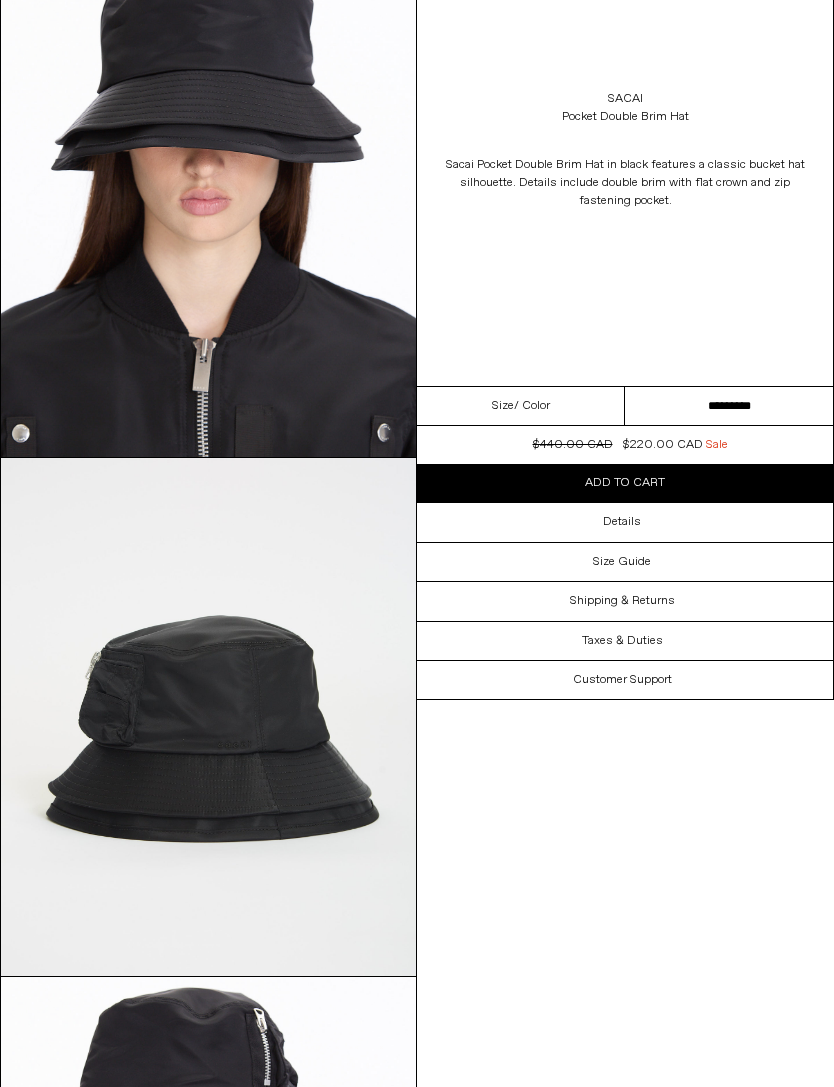 click on "Size Guide" at bounding box center (625, 562) 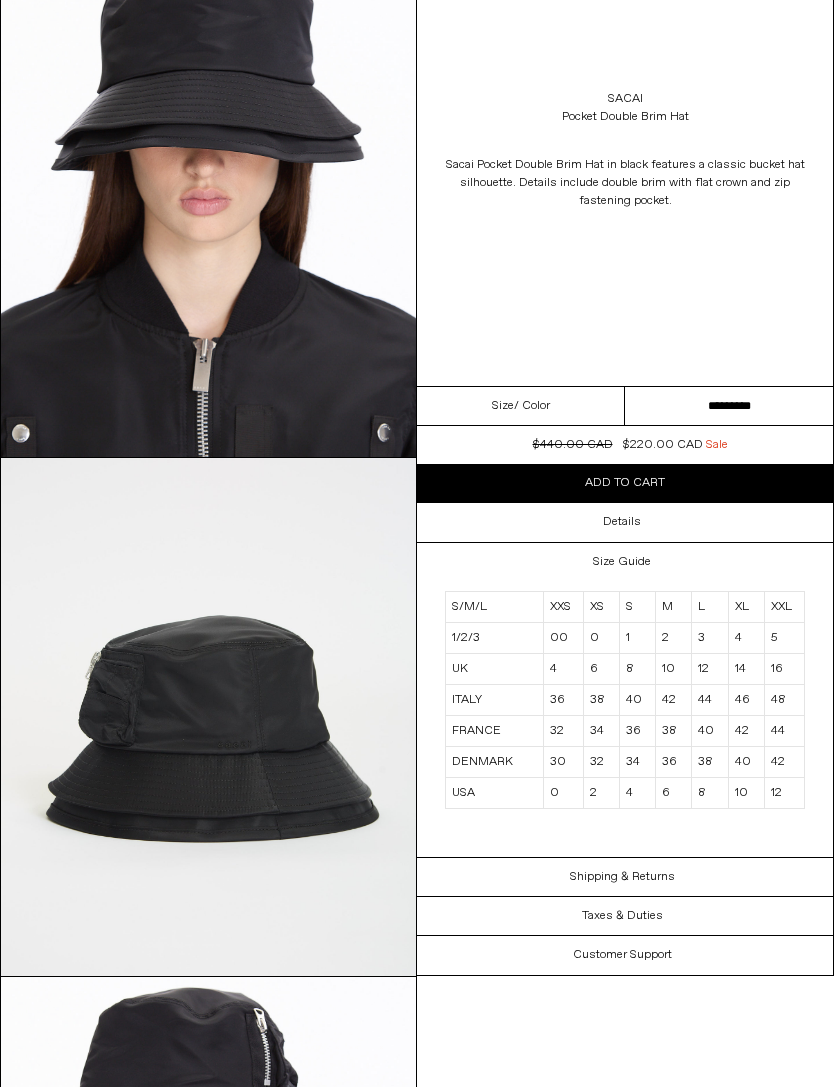 click on "Details" at bounding box center [625, 522] 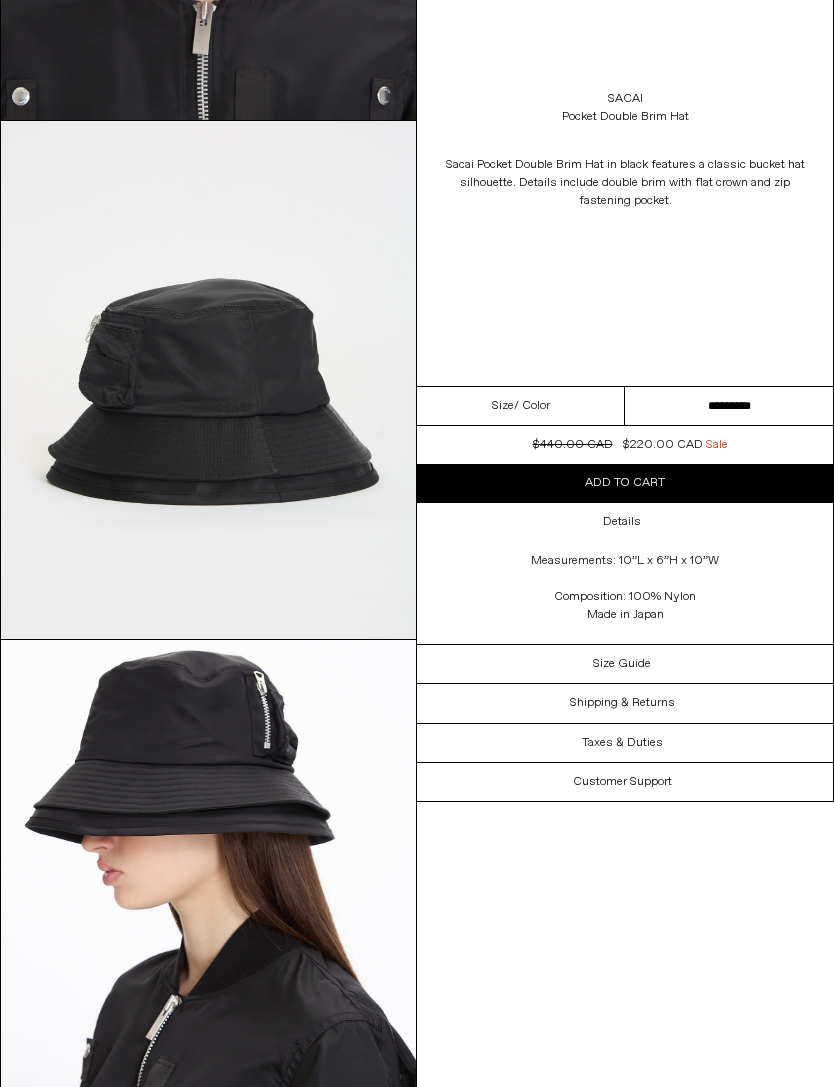 scroll, scrollTop: 1022, scrollLeft: 0, axis: vertical 